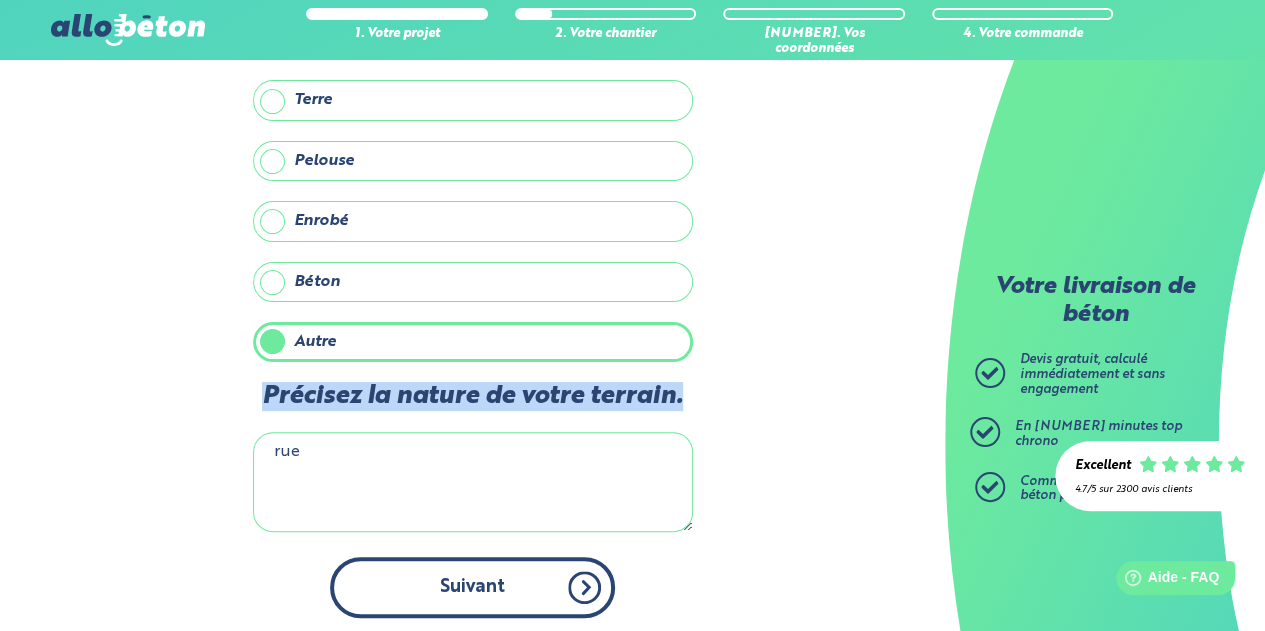 scroll, scrollTop: 0, scrollLeft: 0, axis: both 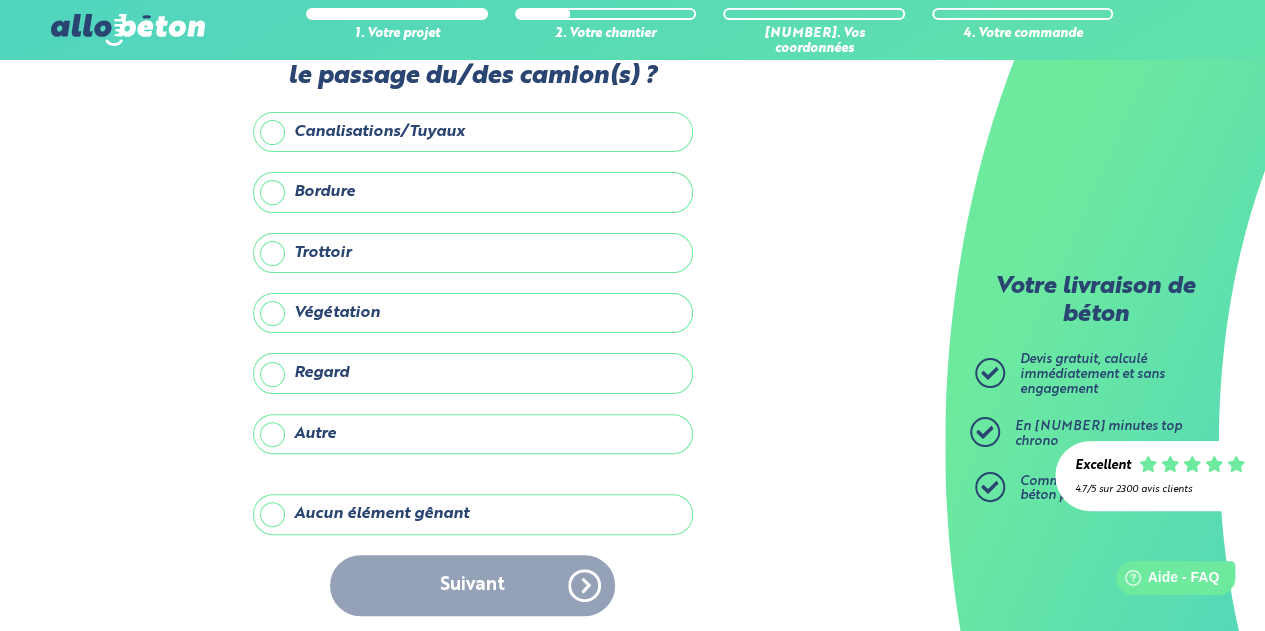 click on "Aucun élément gênant" at bounding box center [473, 514] 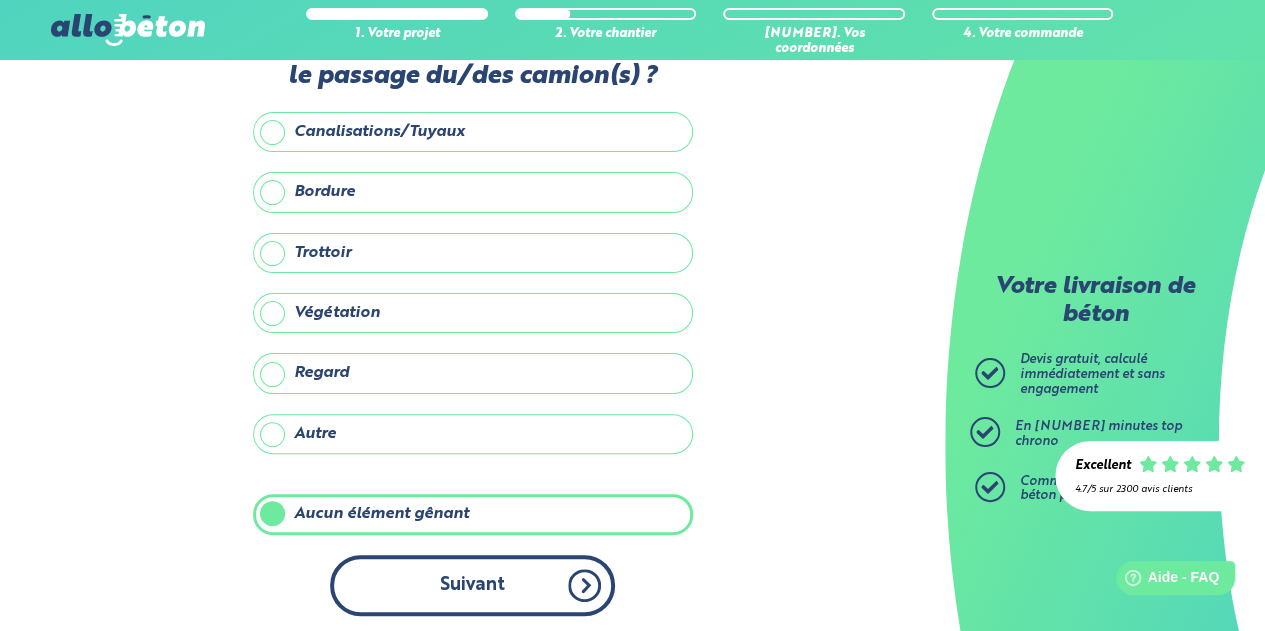 click on "Suivant" at bounding box center (472, 585) 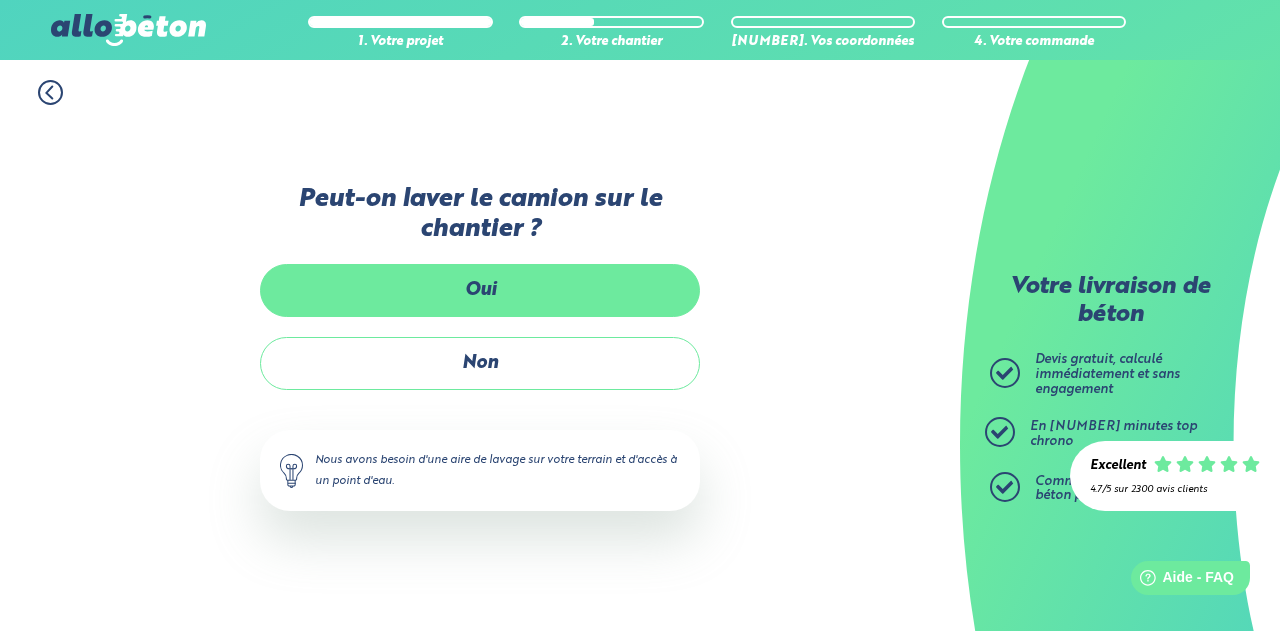 click on "Oui" at bounding box center (480, 290) 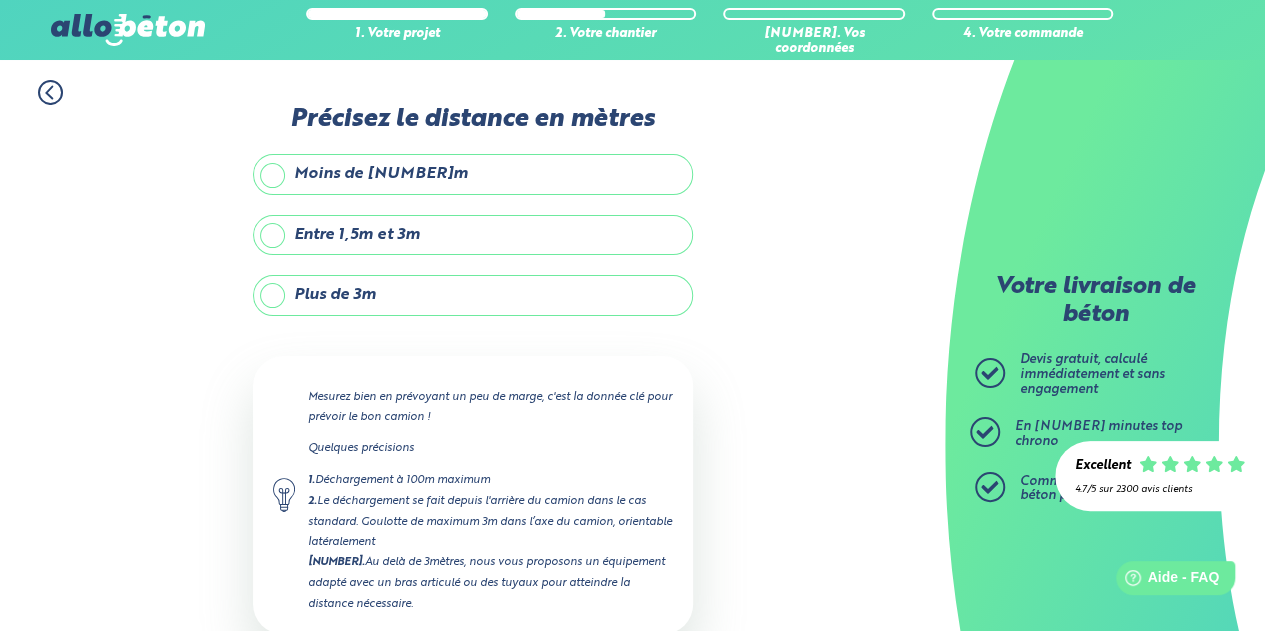click on "Moins de [NUMBER]m" at bounding box center (473, 174) 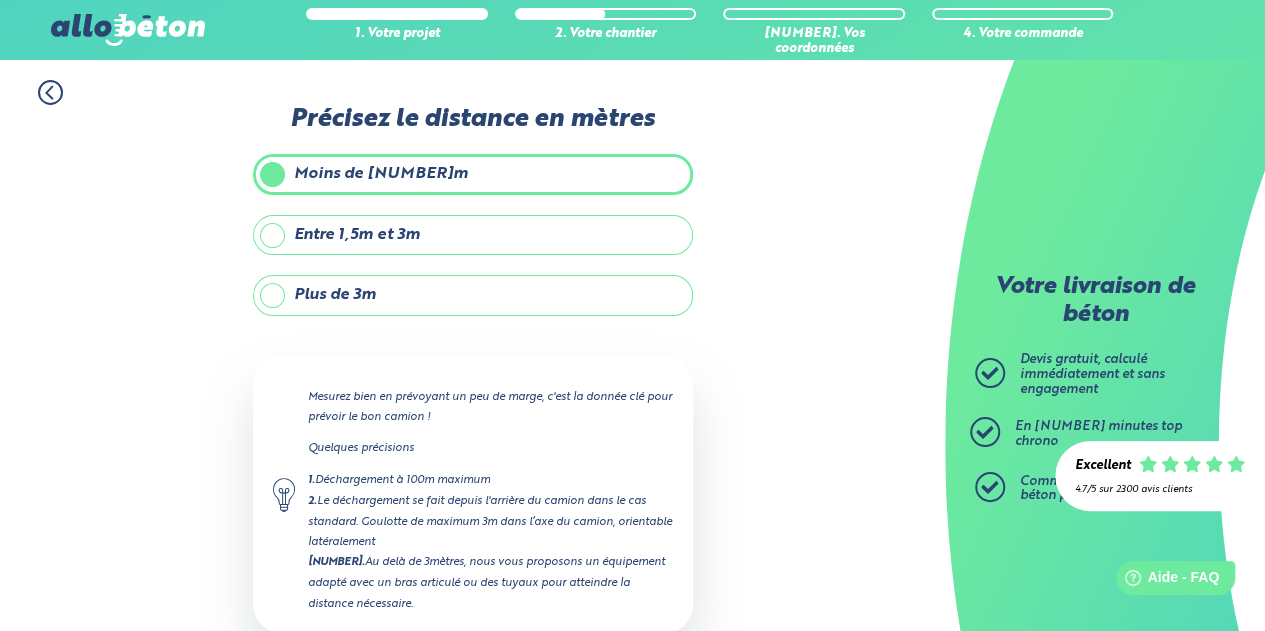 scroll, scrollTop: 177, scrollLeft: 0, axis: vertical 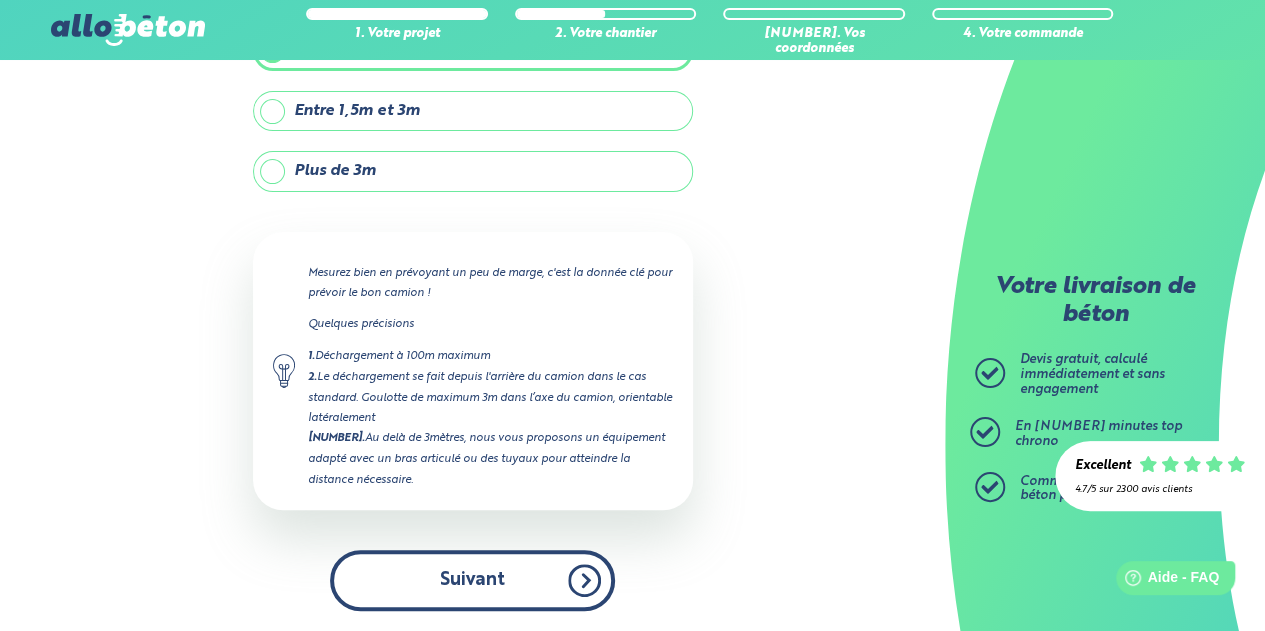 click on "Suivant" at bounding box center (472, 580) 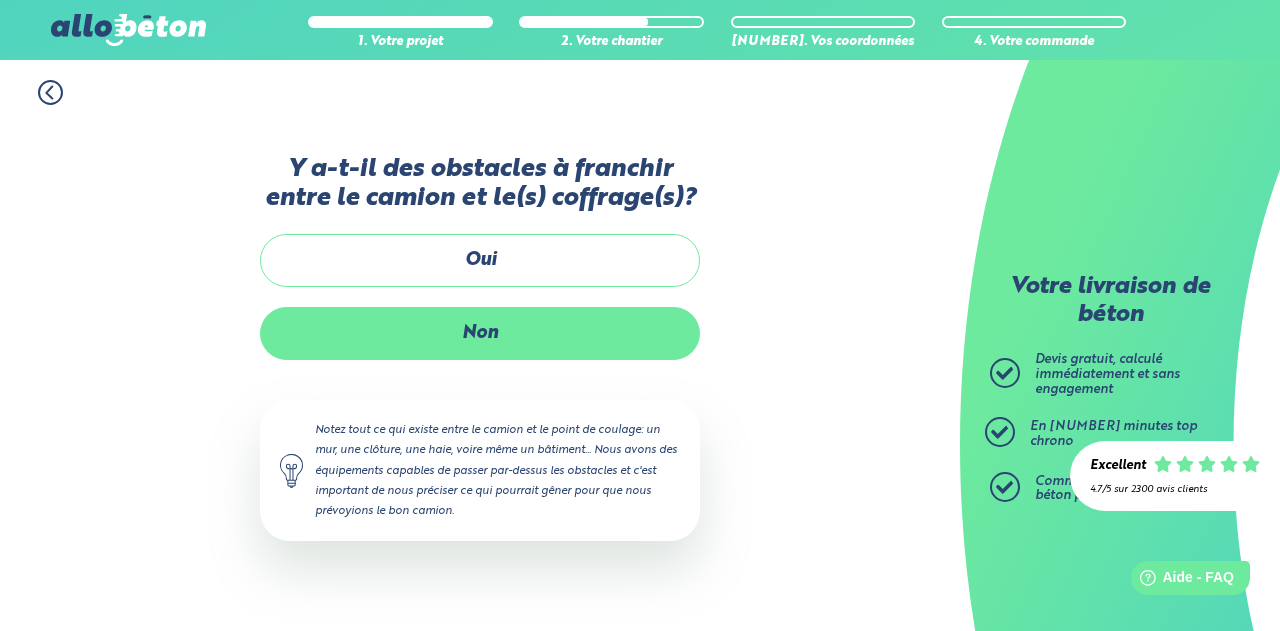 click on "Non" at bounding box center (480, 333) 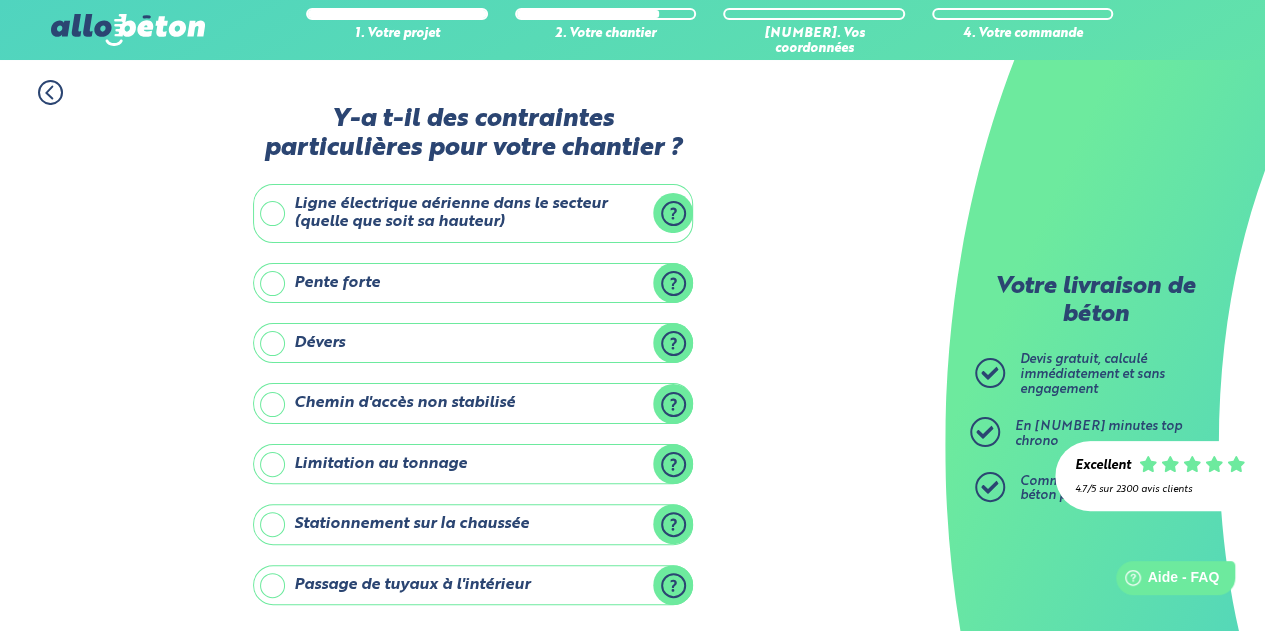 scroll, scrollTop: 290, scrollLeft: 0, axis: vertical 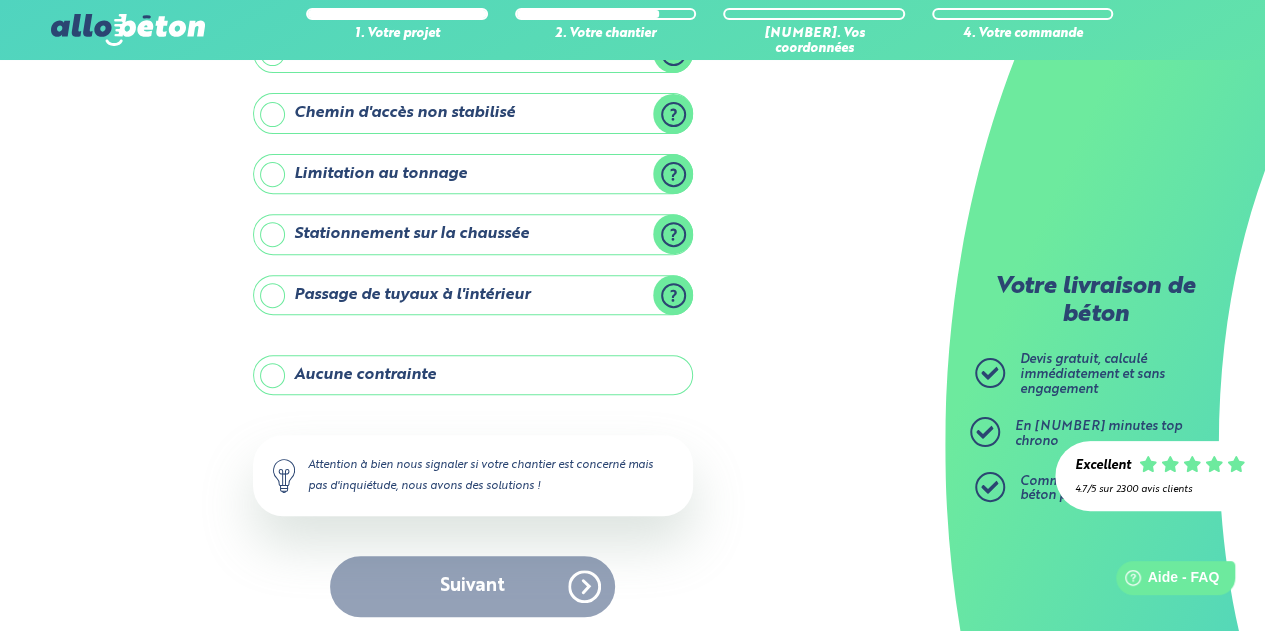 click on "Aucune contrainte" at bounding box center [473, 375] 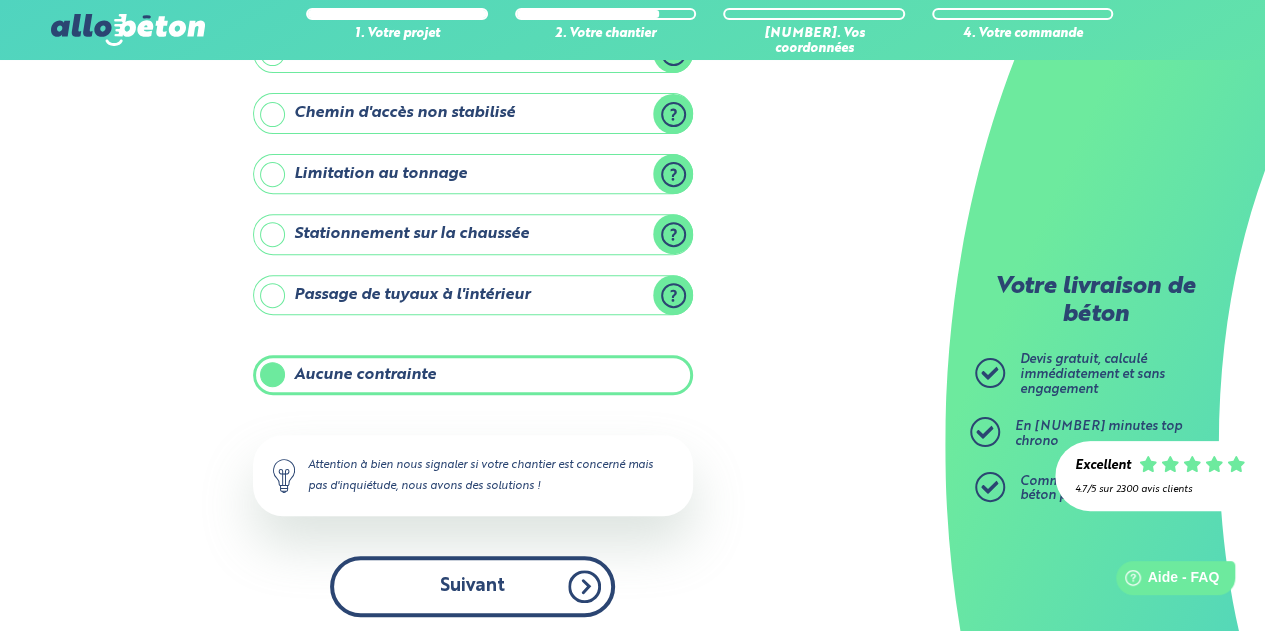 click on "Suivant" at bounding box center [472, 586] 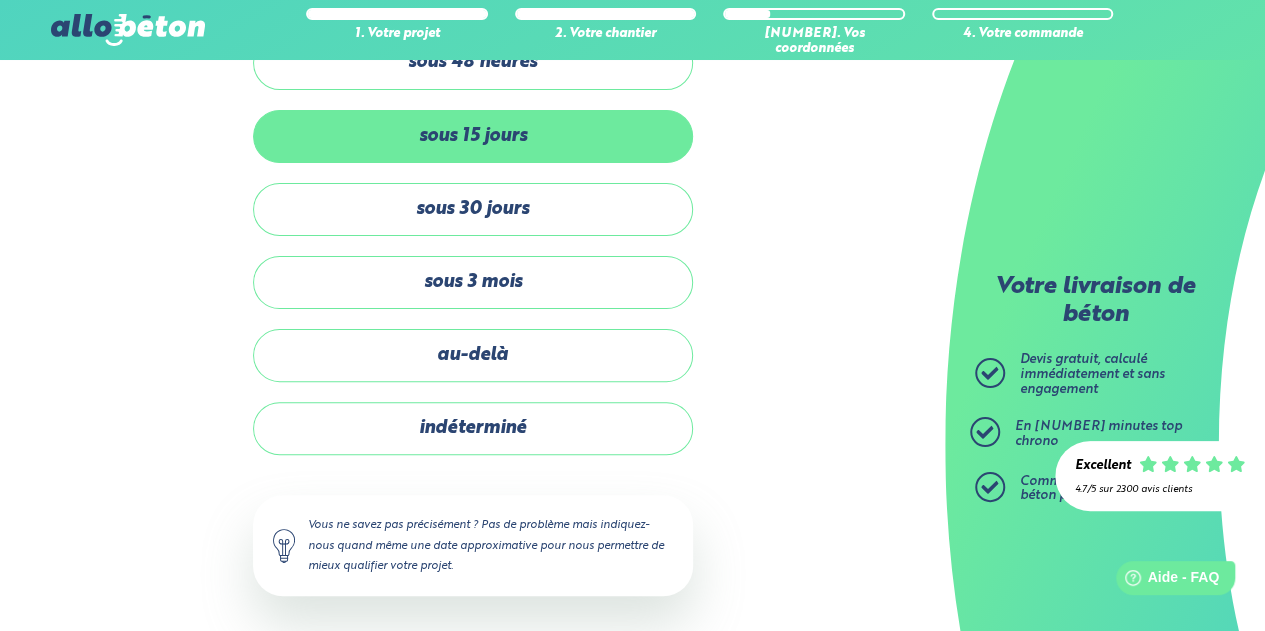click on "sous 15 jours" at bounding box center (473, 136) 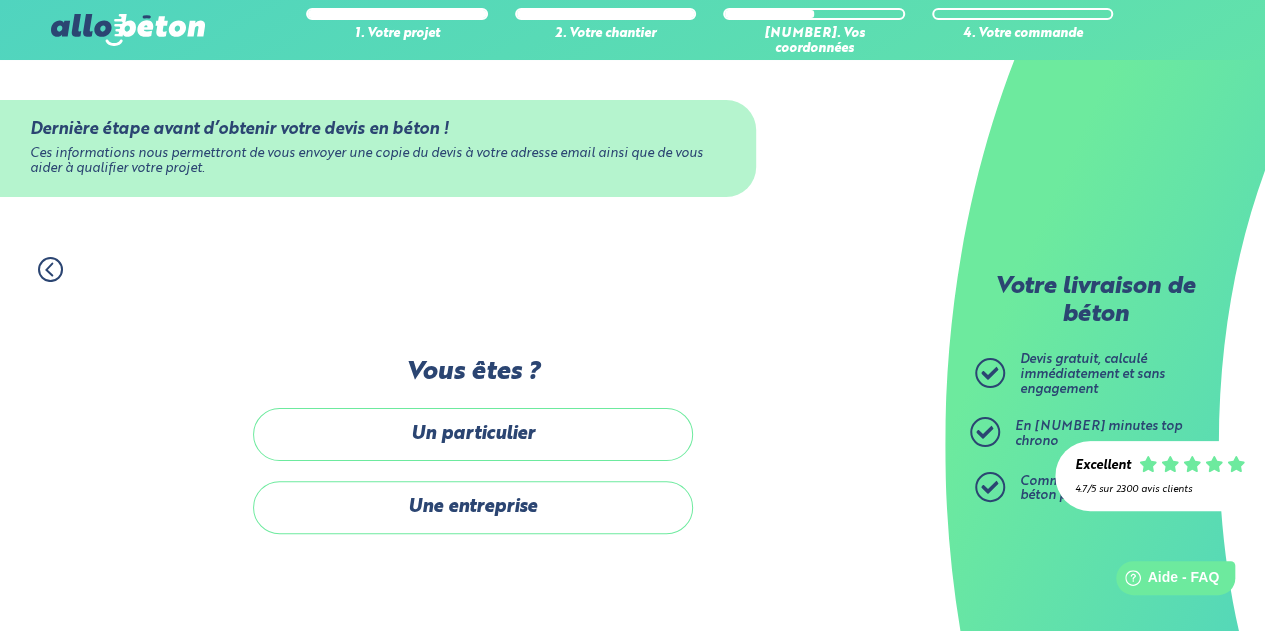 scroll, scrollTop: 0, scrollLeft: 0, axis: both 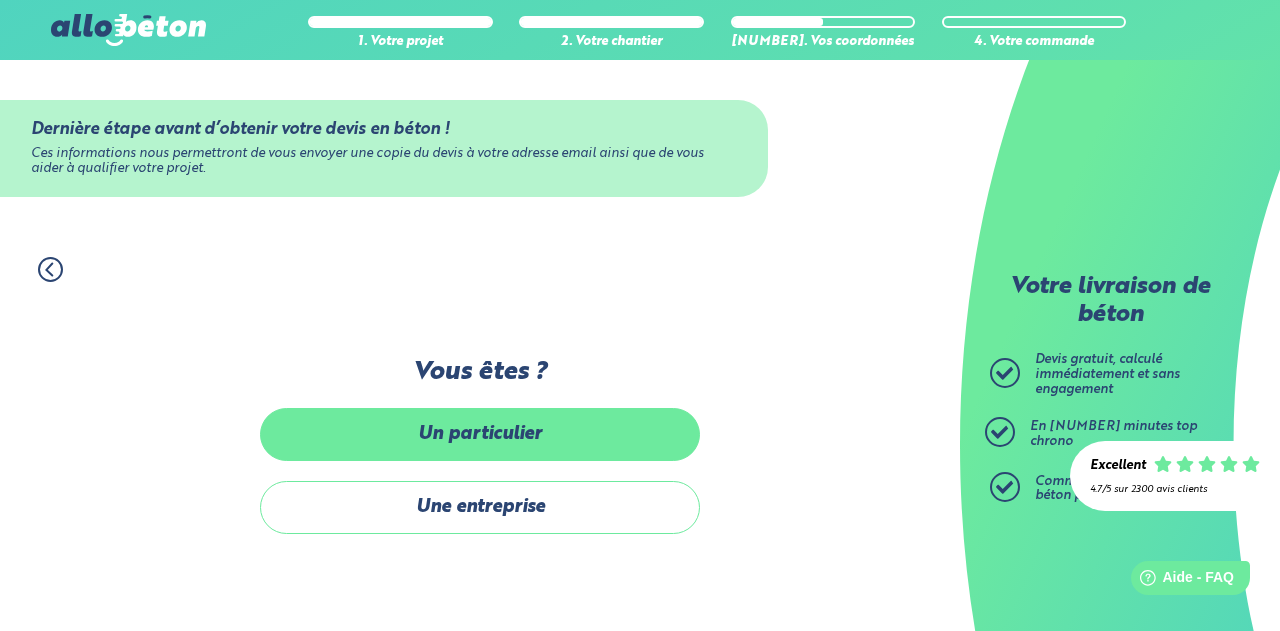 click on "Un particulier" at bounding box center [480, 434] 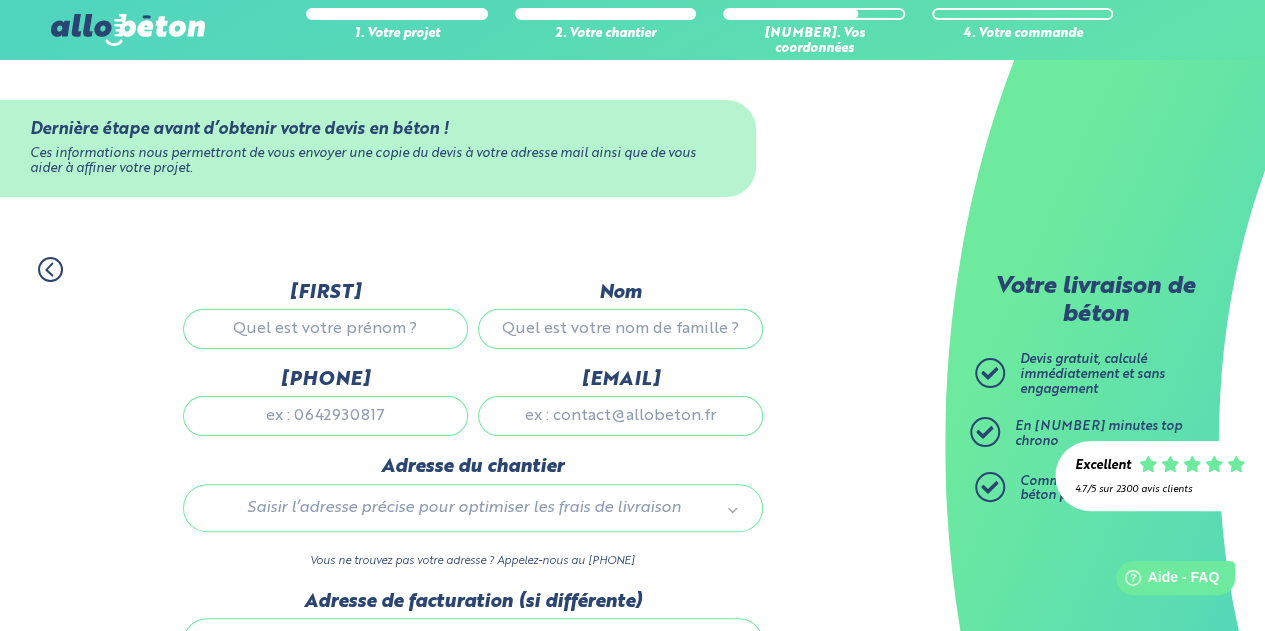 click on "[FIRST]" at bounding box center (325, 329) 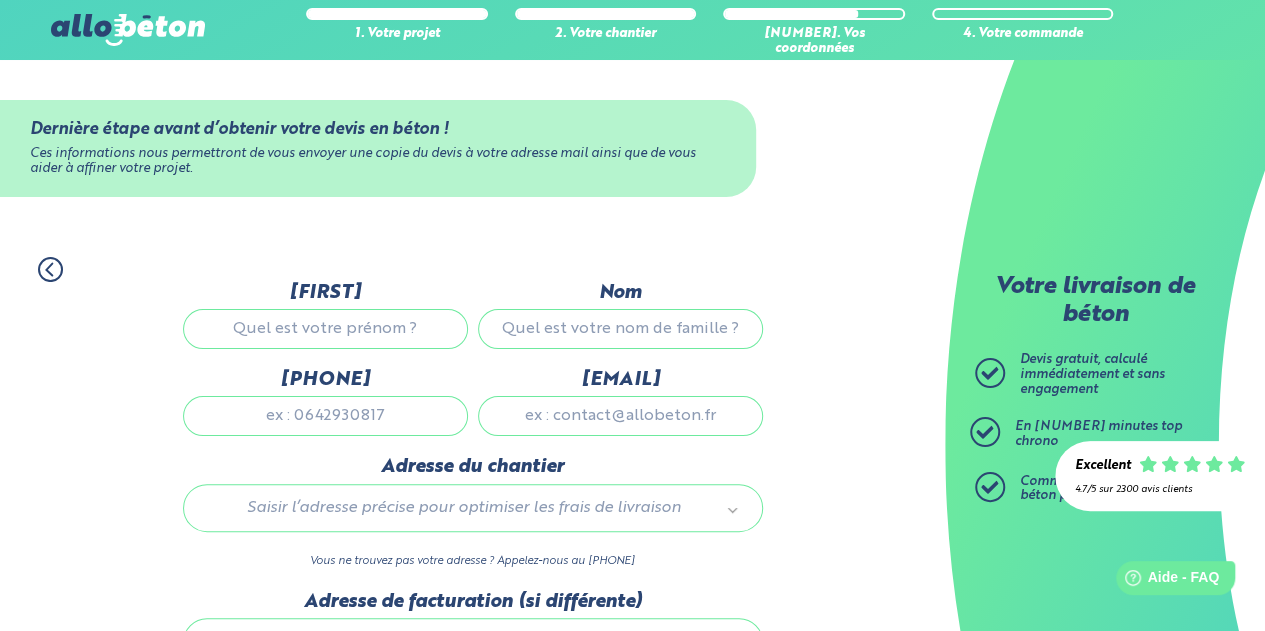 type on "[FIRST]" 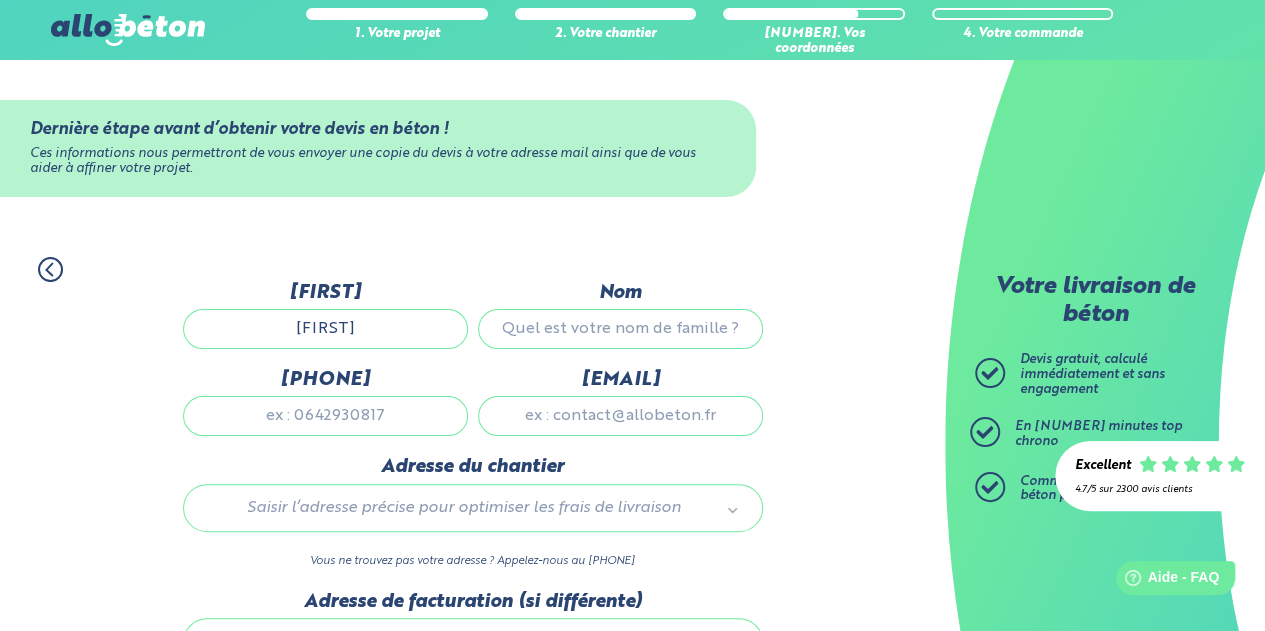 click on "Nom" at bounding box center (620, 329) 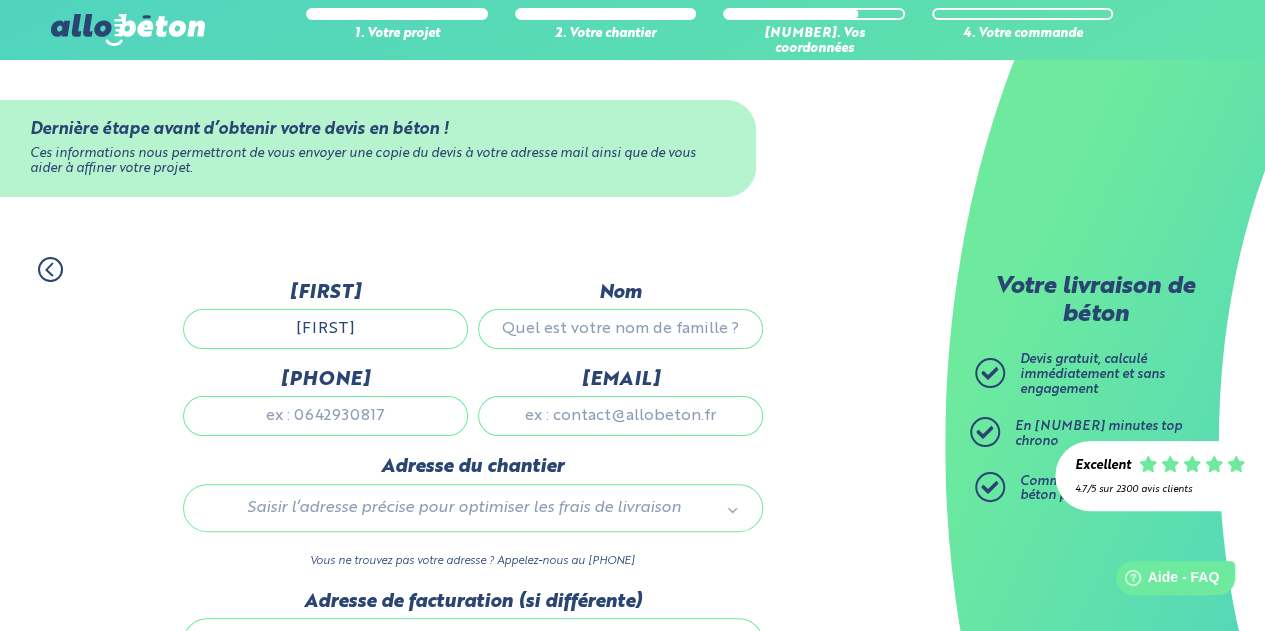 type on "[LAST_NAME]" 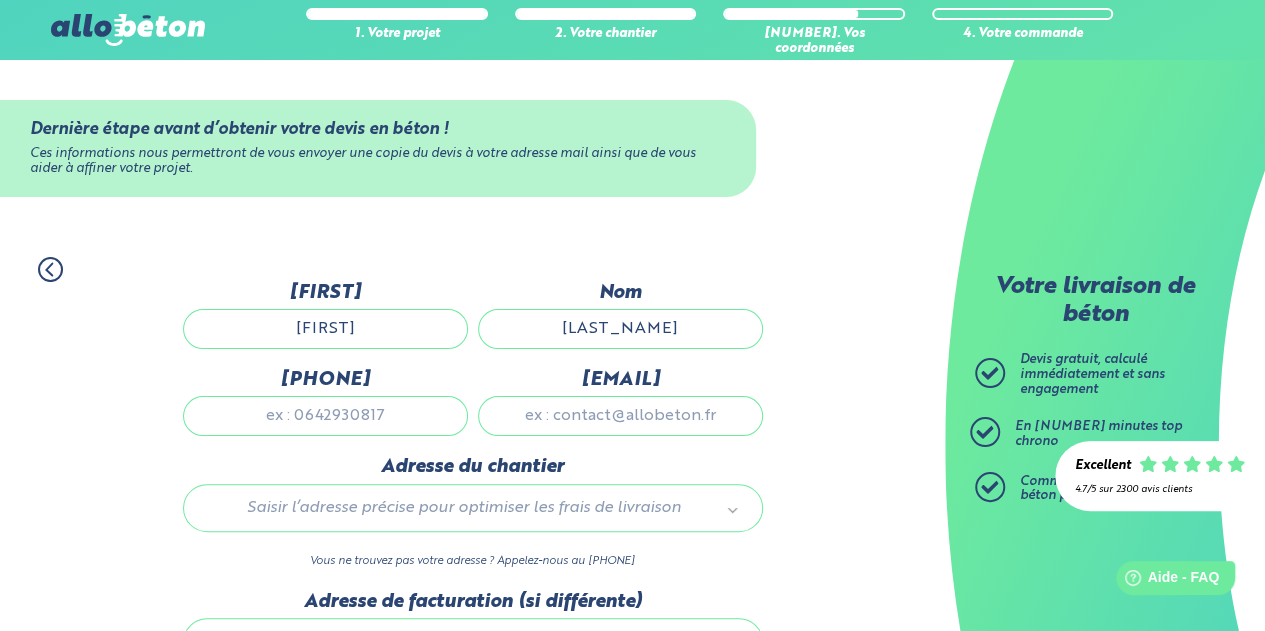 type 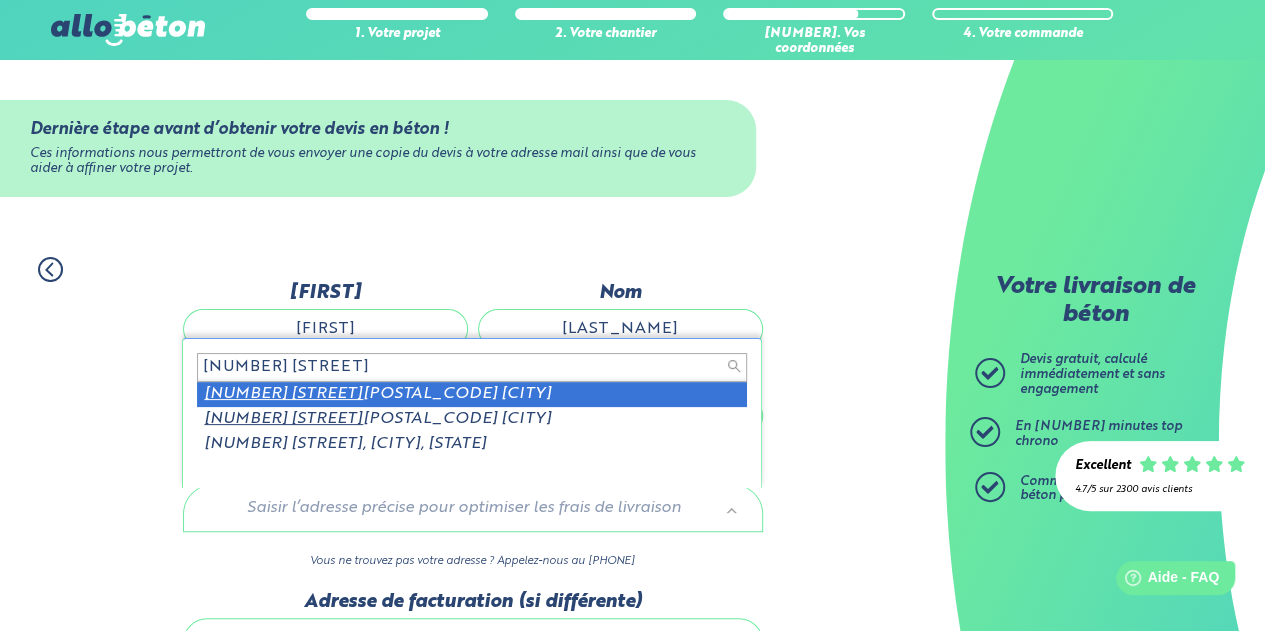 click on "[NUMBER] [STREET]" at bounding box center (472, 367) 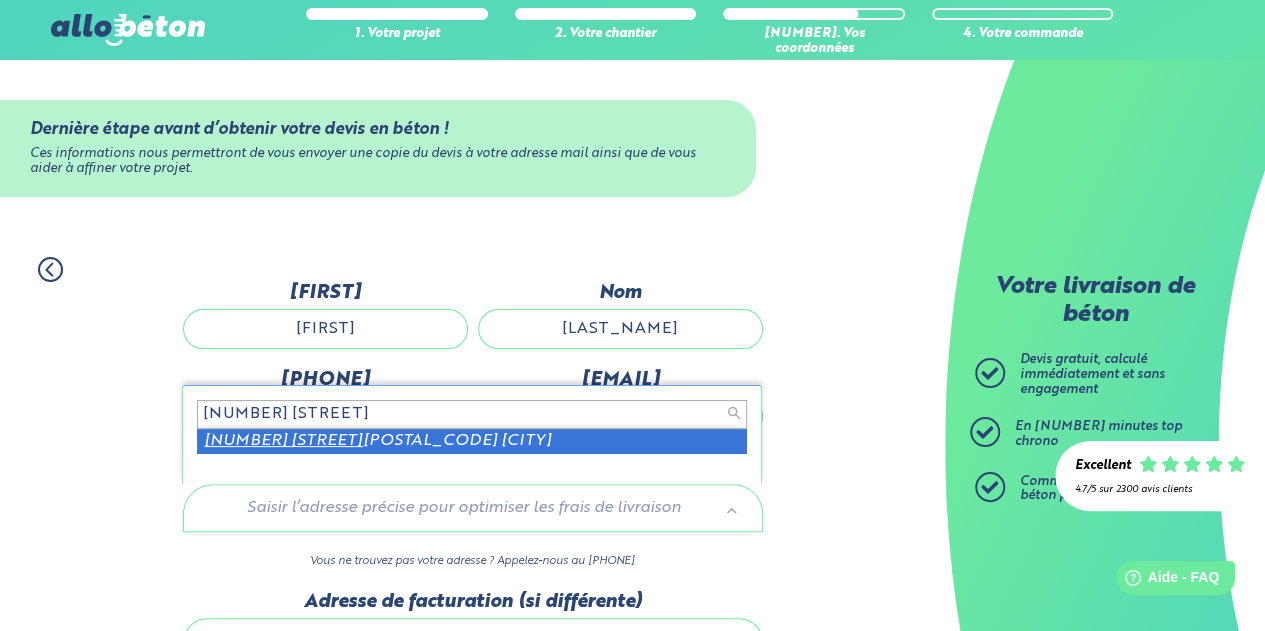 type on "[NUMBER] [STREET]" 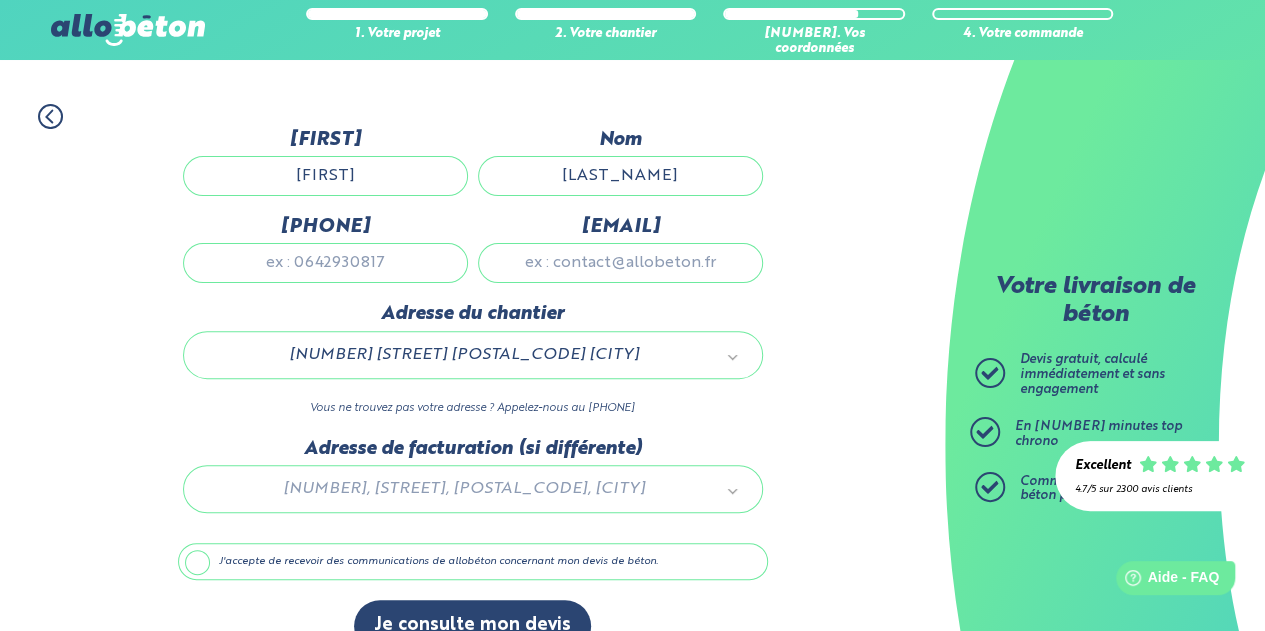 scroll, scrollTop: 155, scrollLeft: 0, axis: vertical 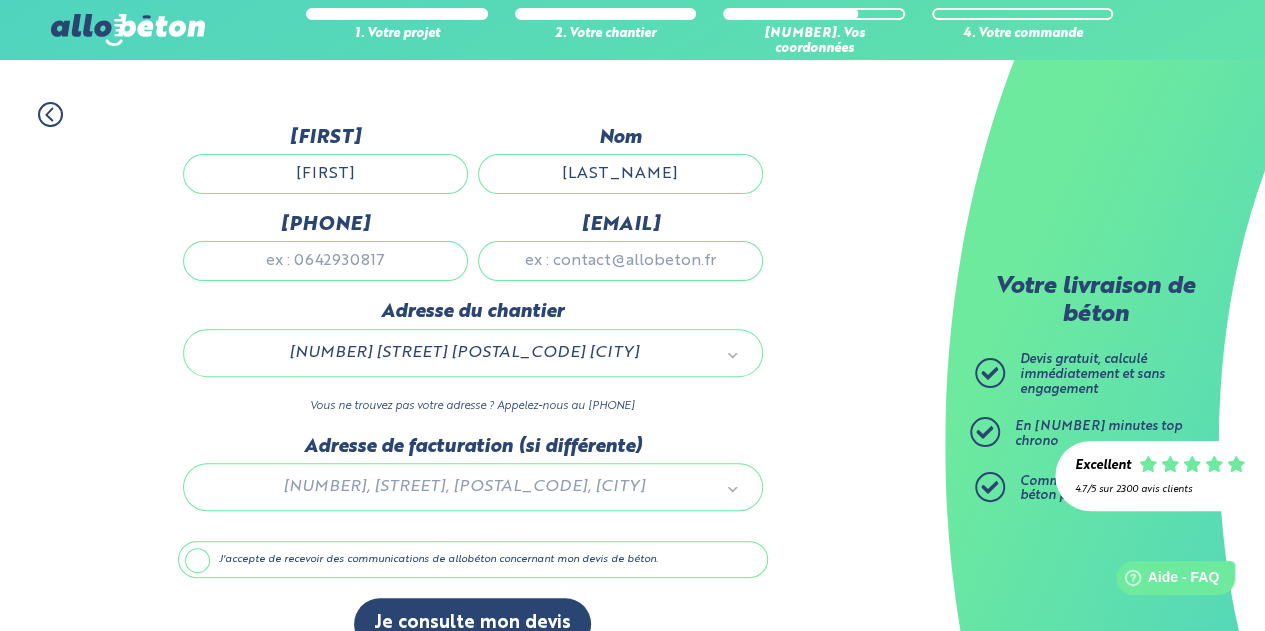 click on "[PHONE]" at bounding box center (325, 261) 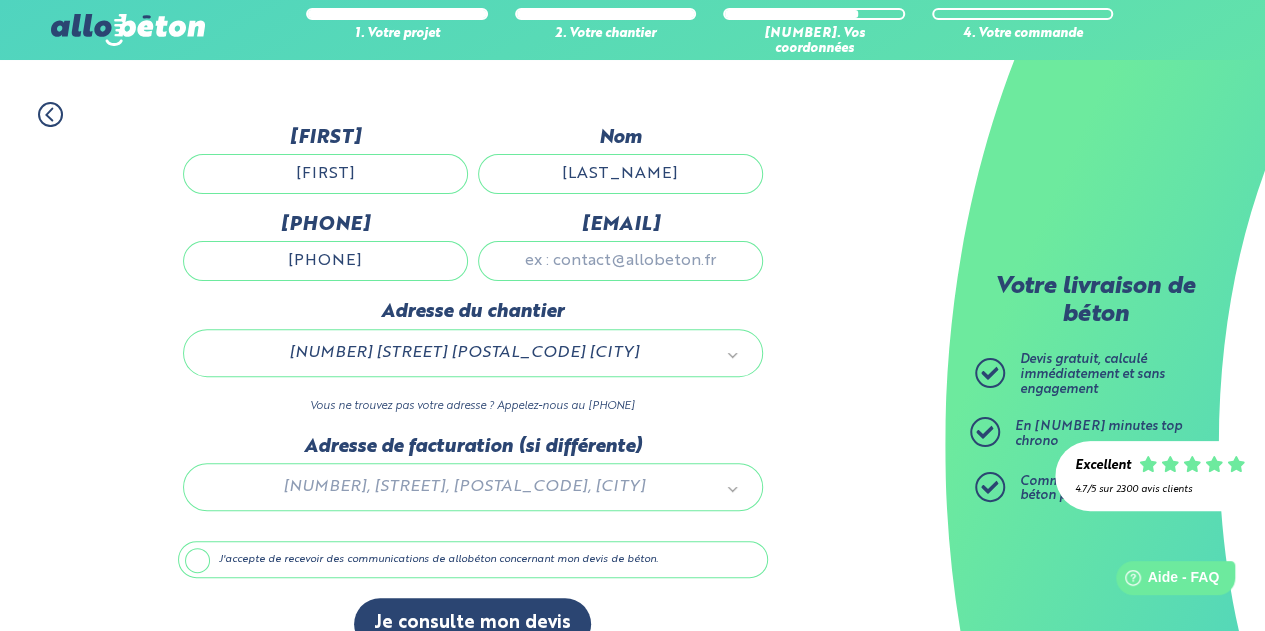 click on "[EMAIL]" at bounding box center (620, 261) 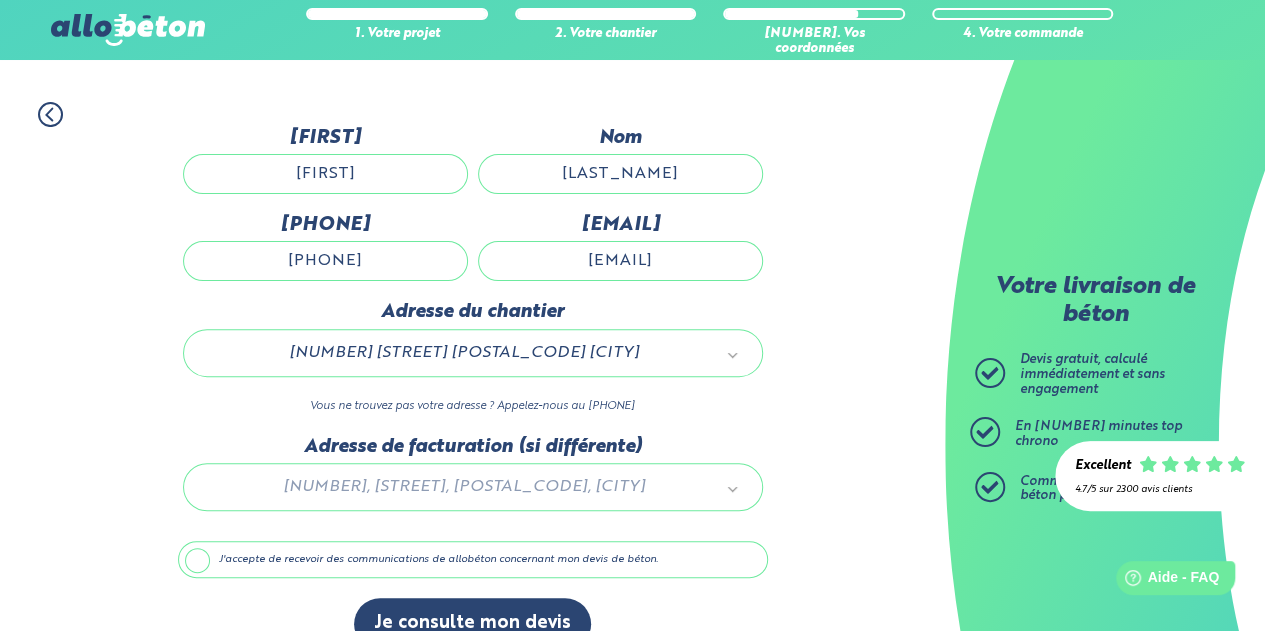 click at bounding box center [473, 483] 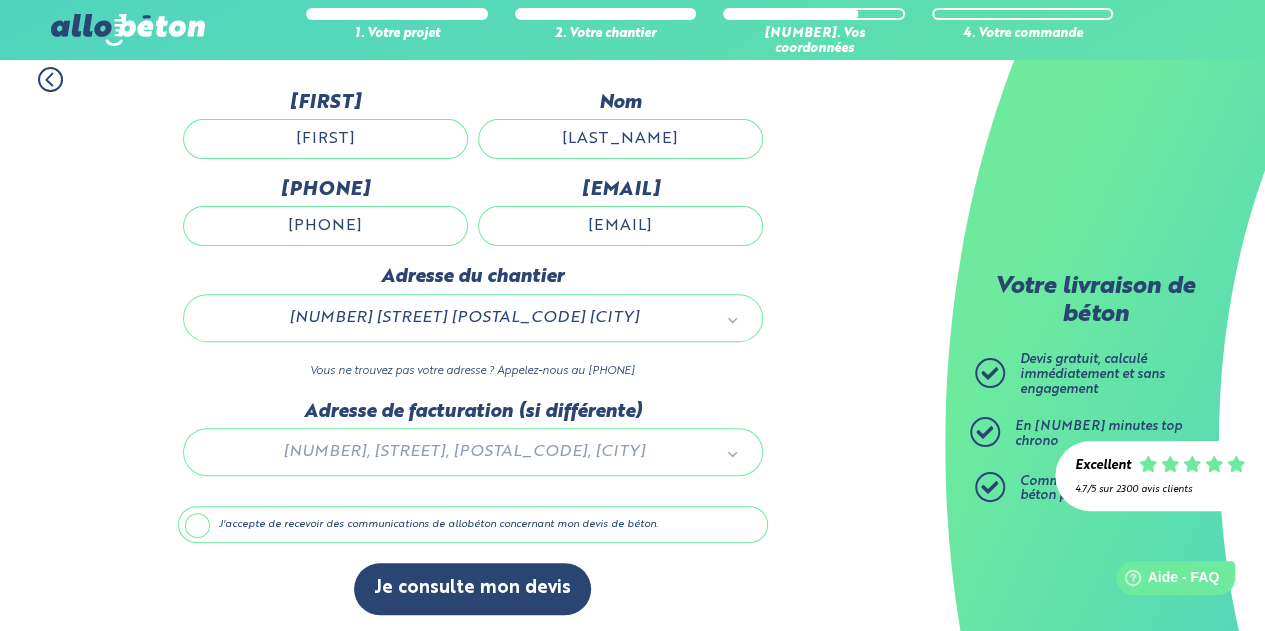 click on "J'accepte de recevoir des communications de allobéton concernant mon devis de béton." at bounding box center (473, 525) 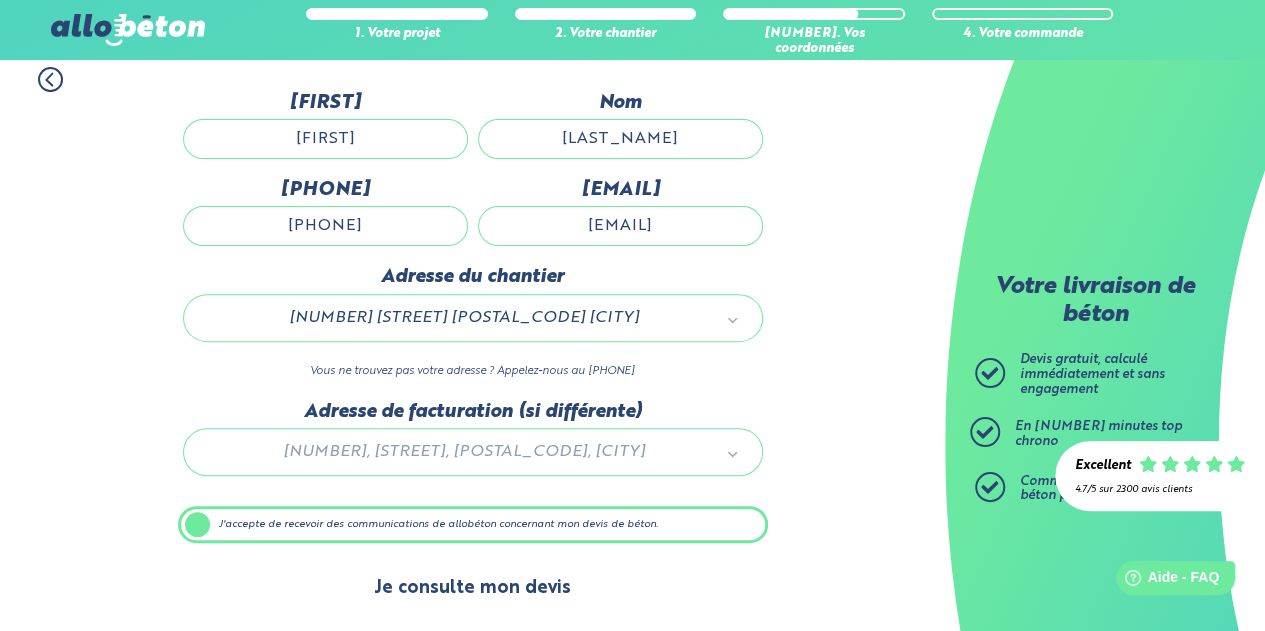 click on "Je consulte mon devis" at bounding box center [472, 588] 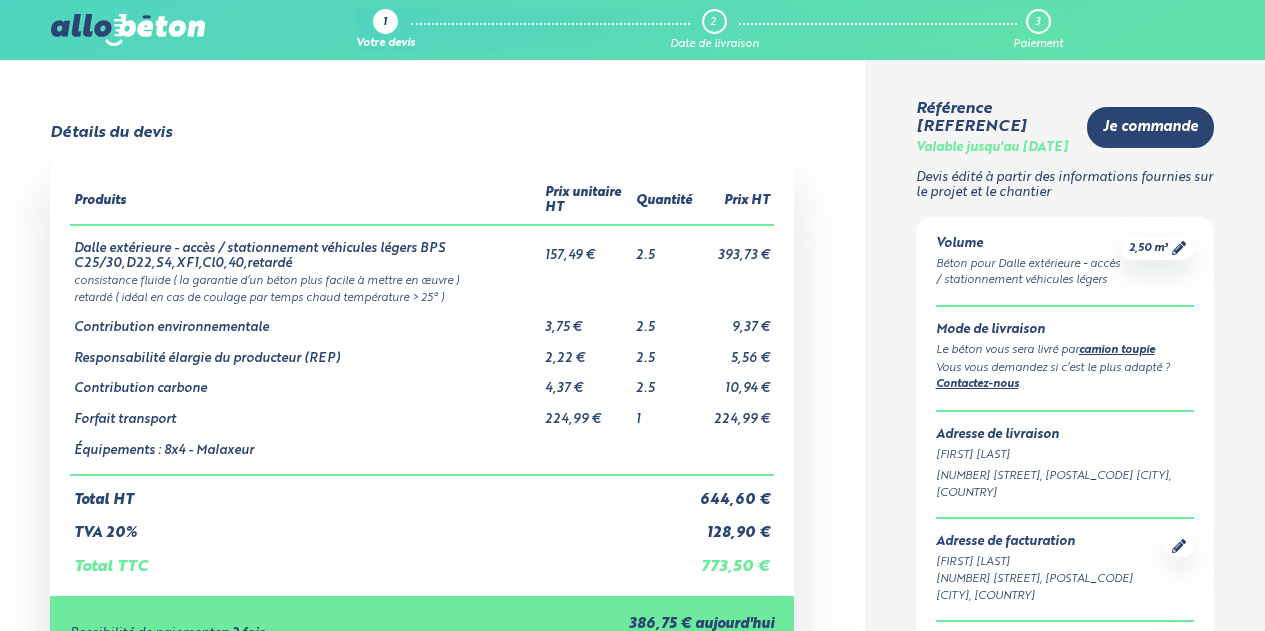 scroll, scrollTop: 0, scrollLeft: 0, axis: both 